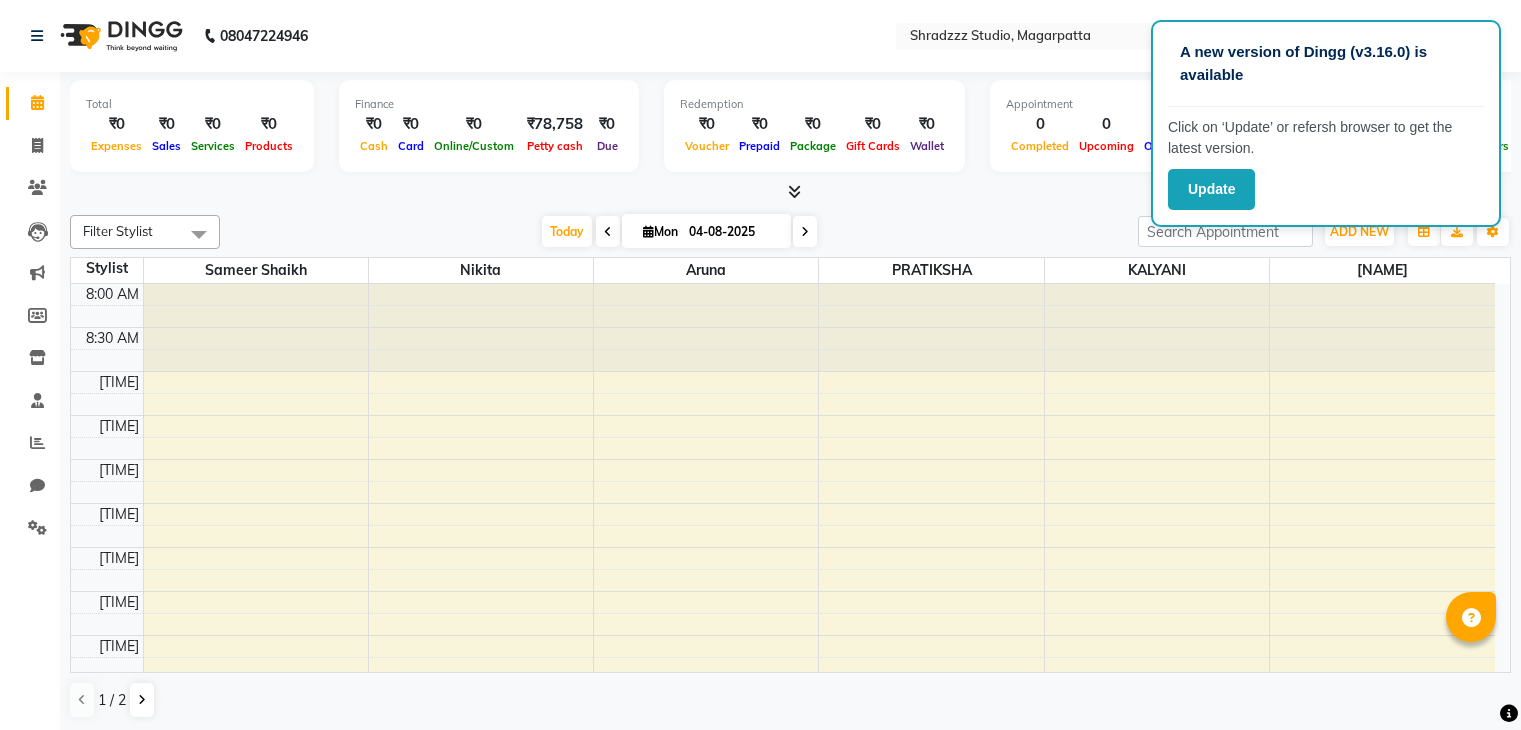 scroll, scrollTop: 1, scrollLeft: 0, axis: vertical 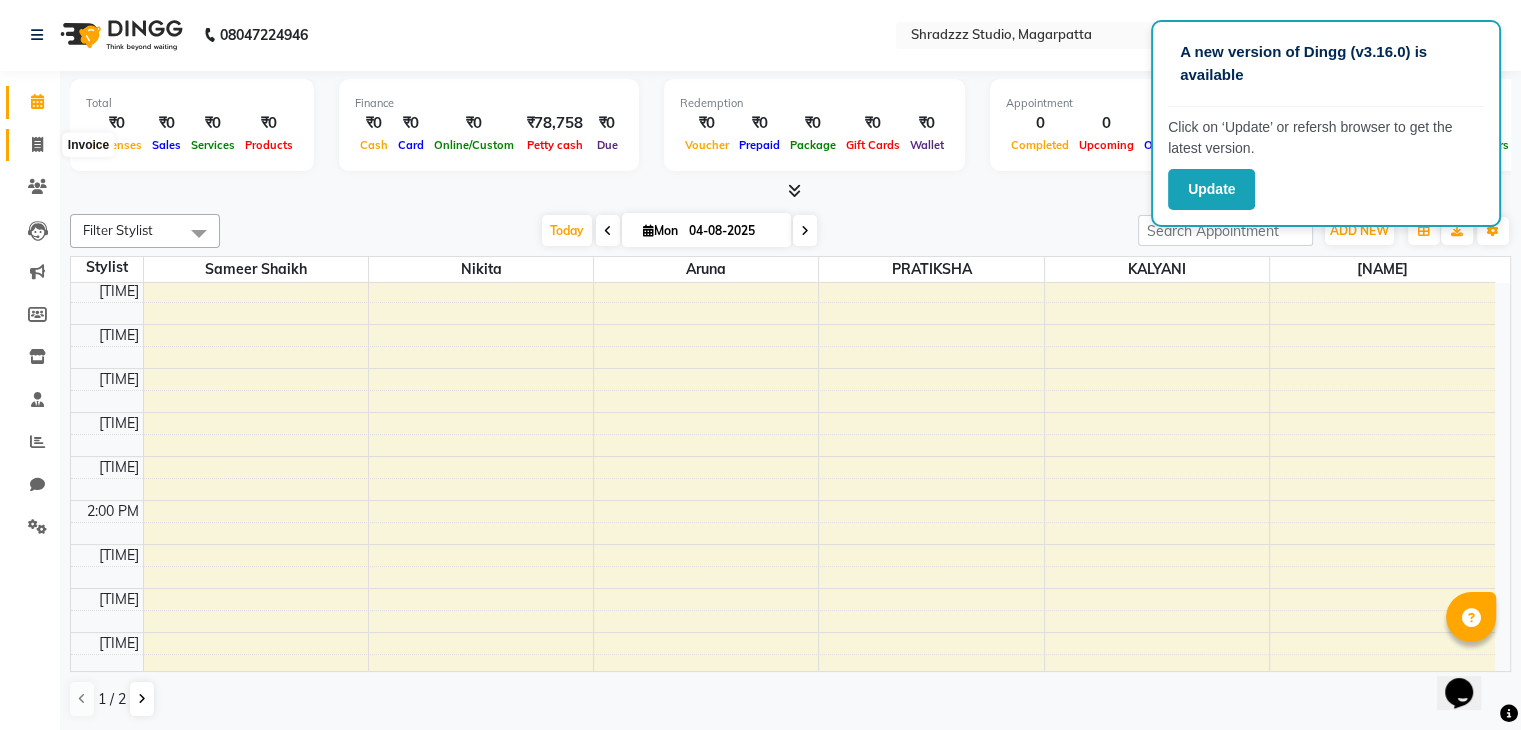 click 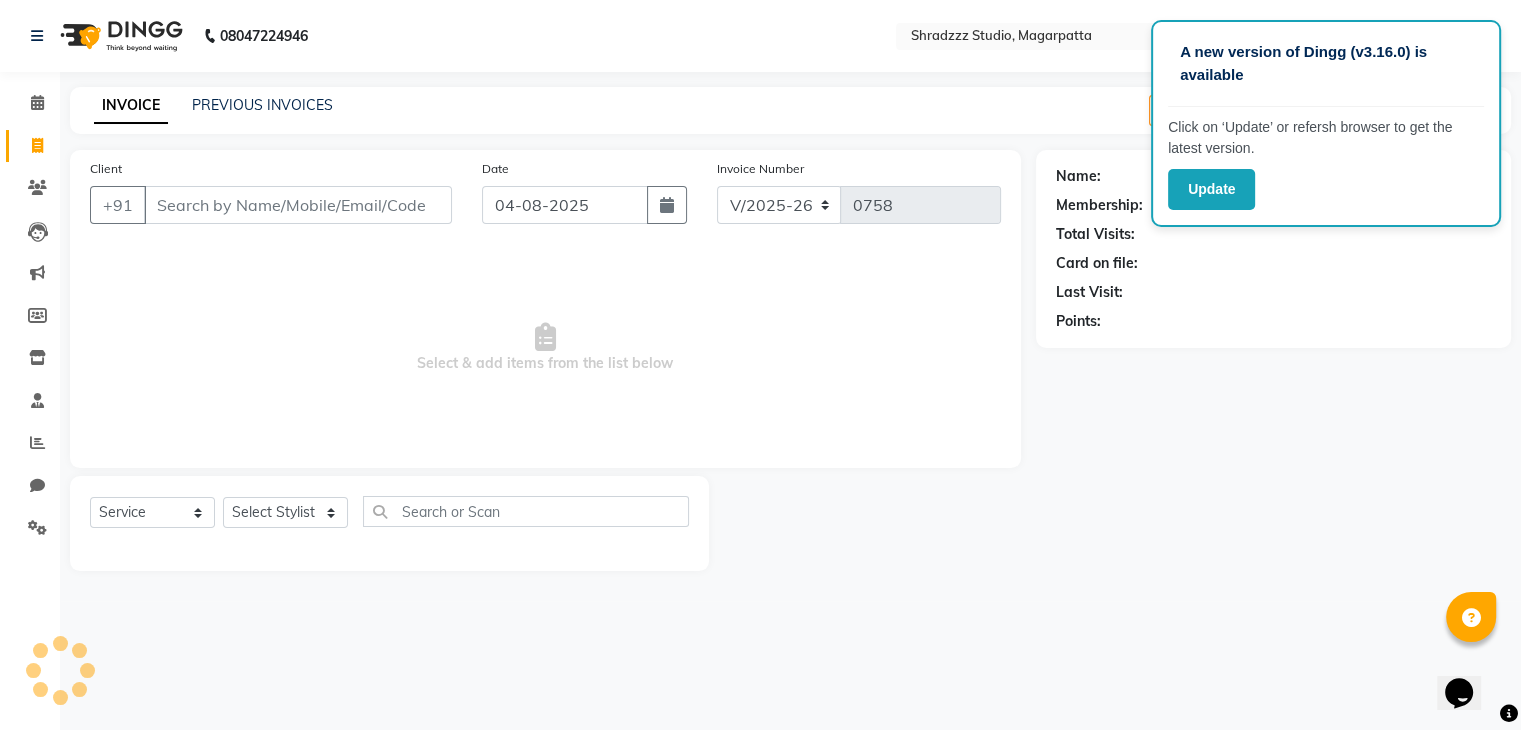 scroll, scrollTop: 0, scrollLeft: 0, axis: both 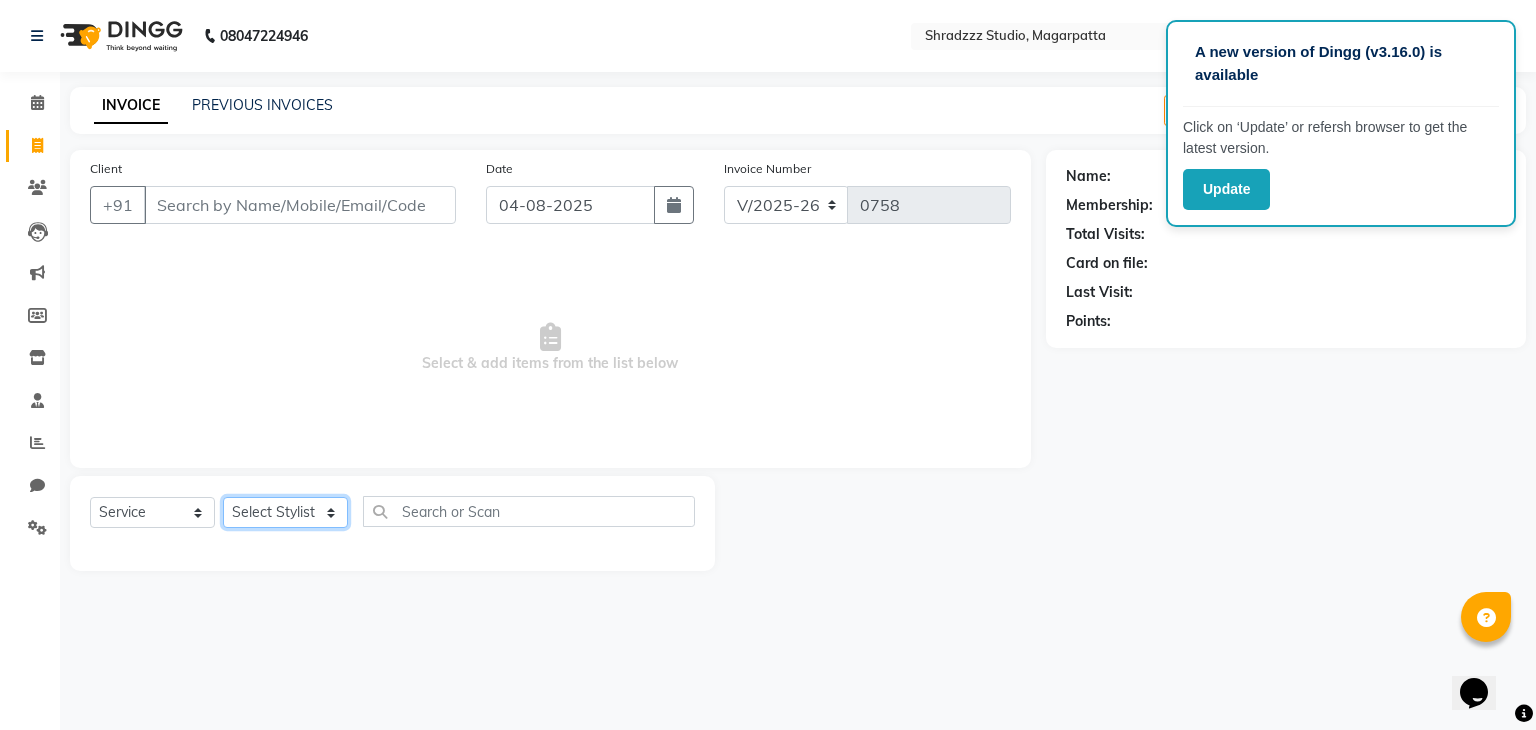 click on "Select Stylist [NAME] [NAME] [NAME] Manager [NAME] [NAME] [NAME] [NAME] [NAME]" 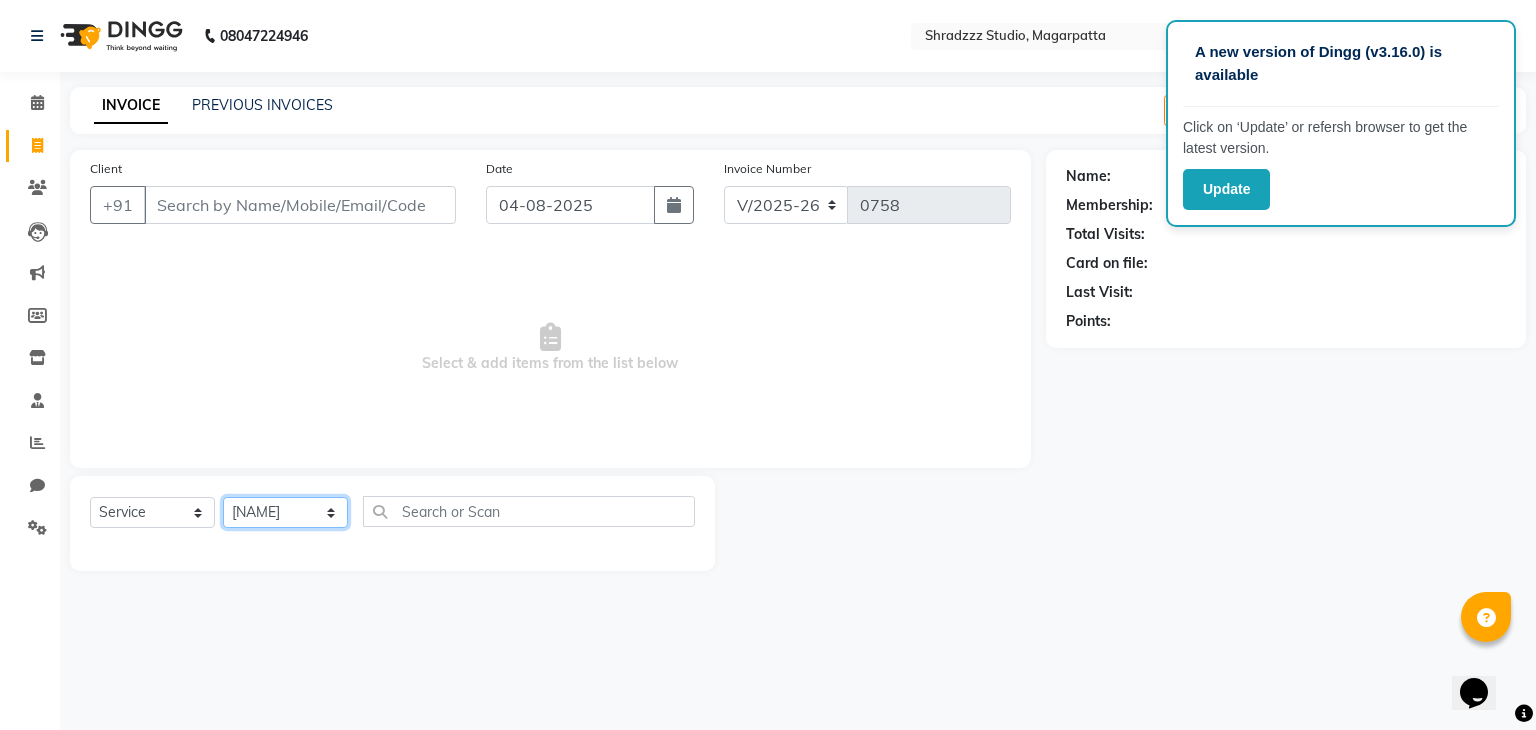 click on "Select Stylist [NAME] [NAME] [NAME] Manager [NAME] [NAME] [NAME] [NAME] [NAME]" 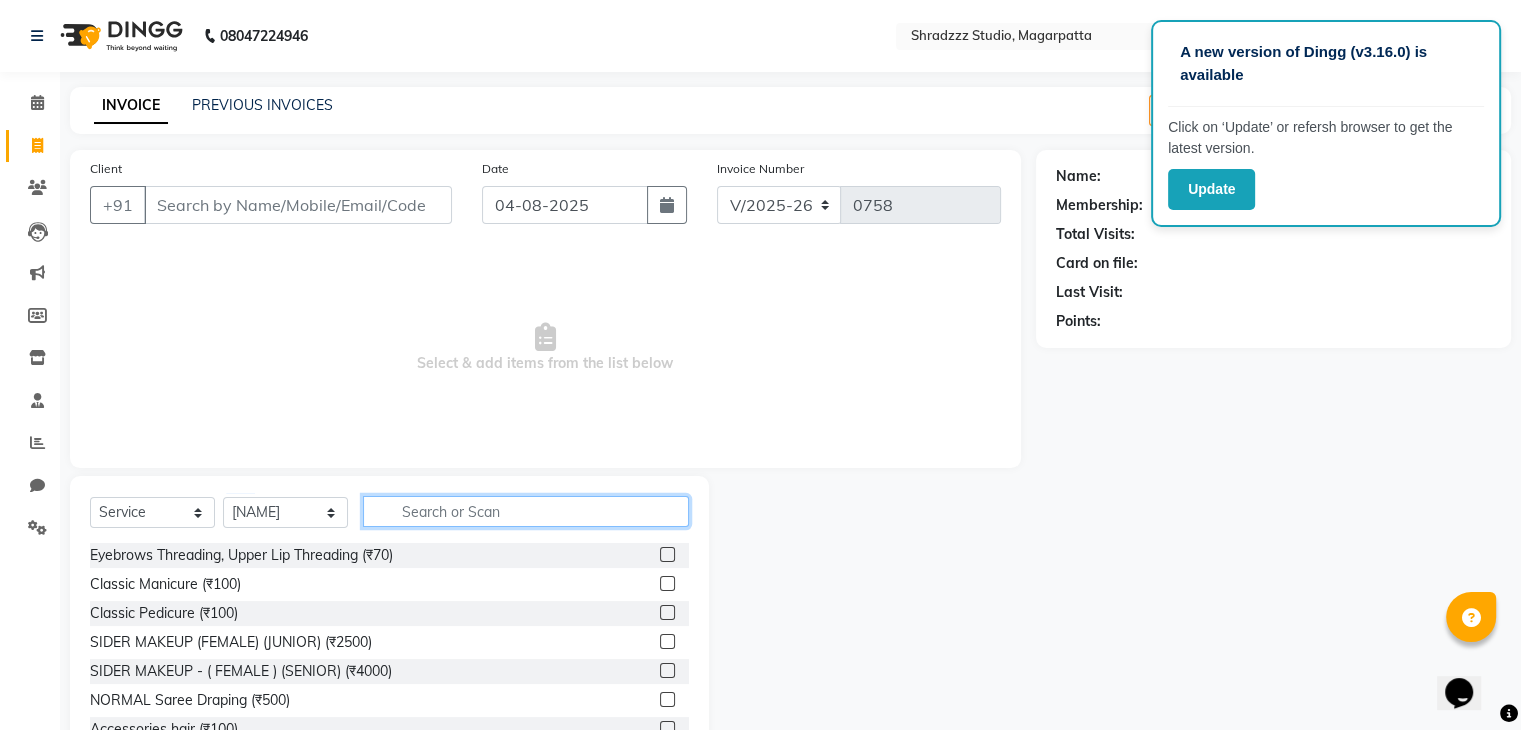 click 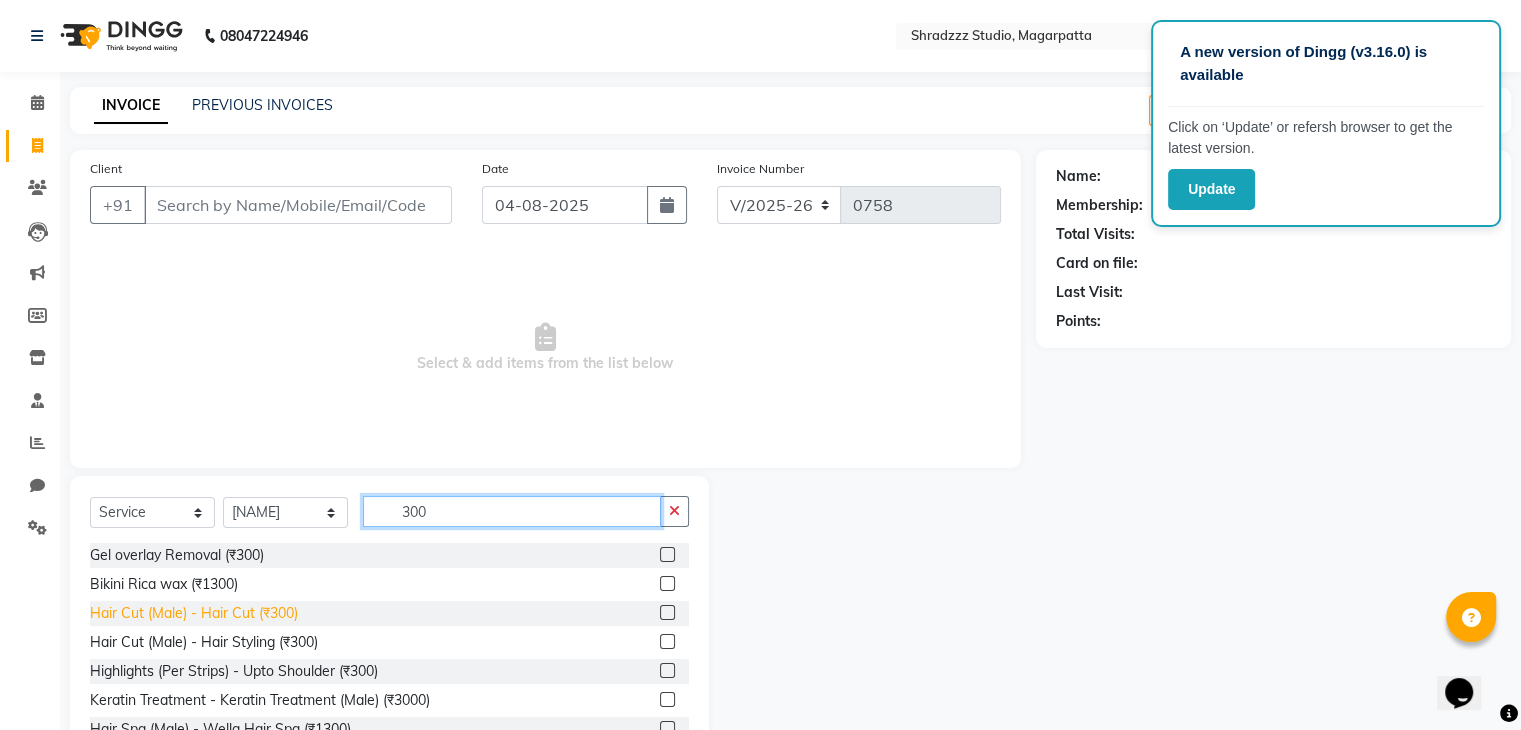 type on "300" 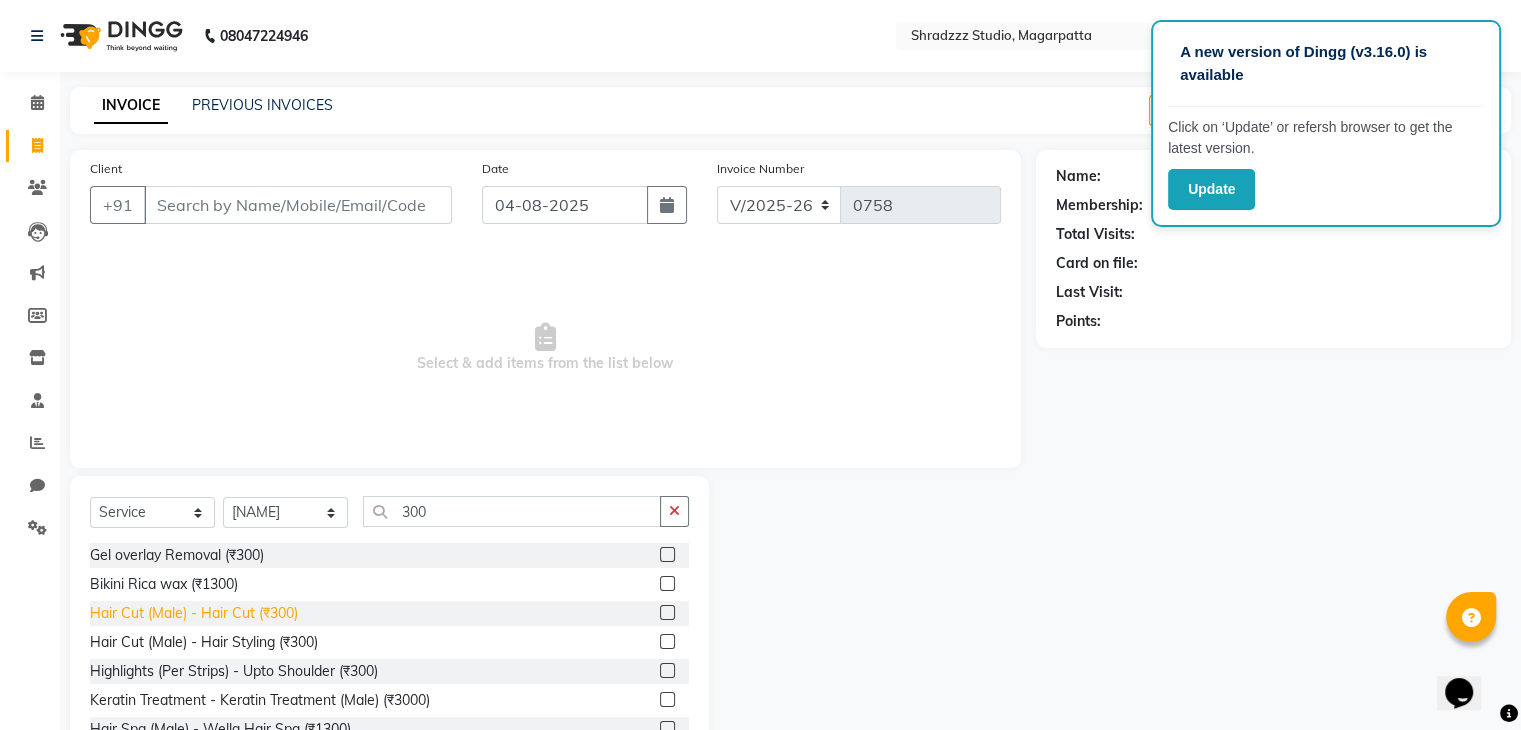 click on "Hair Cut (Male) - Hair Cut (₹300)" 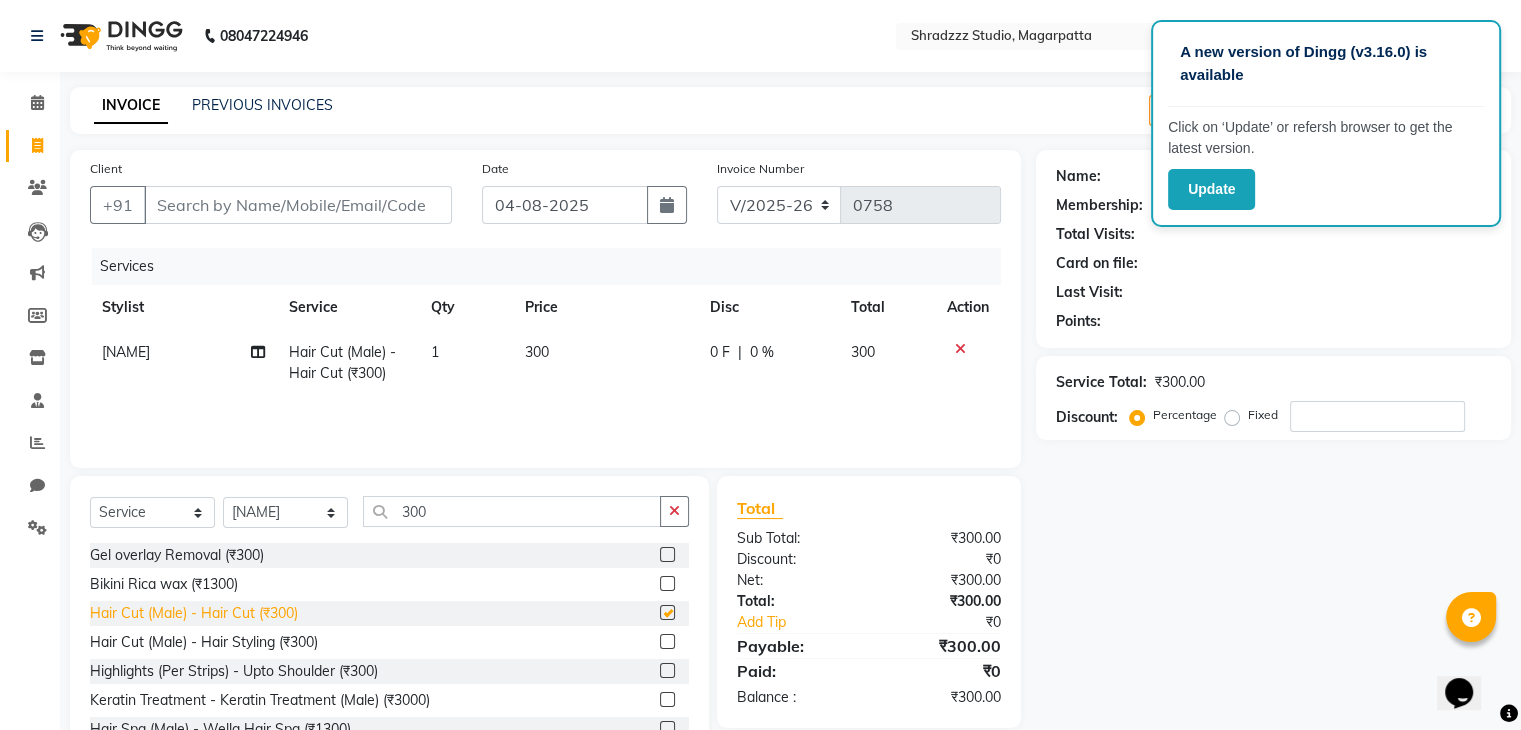 checkbox on "false" 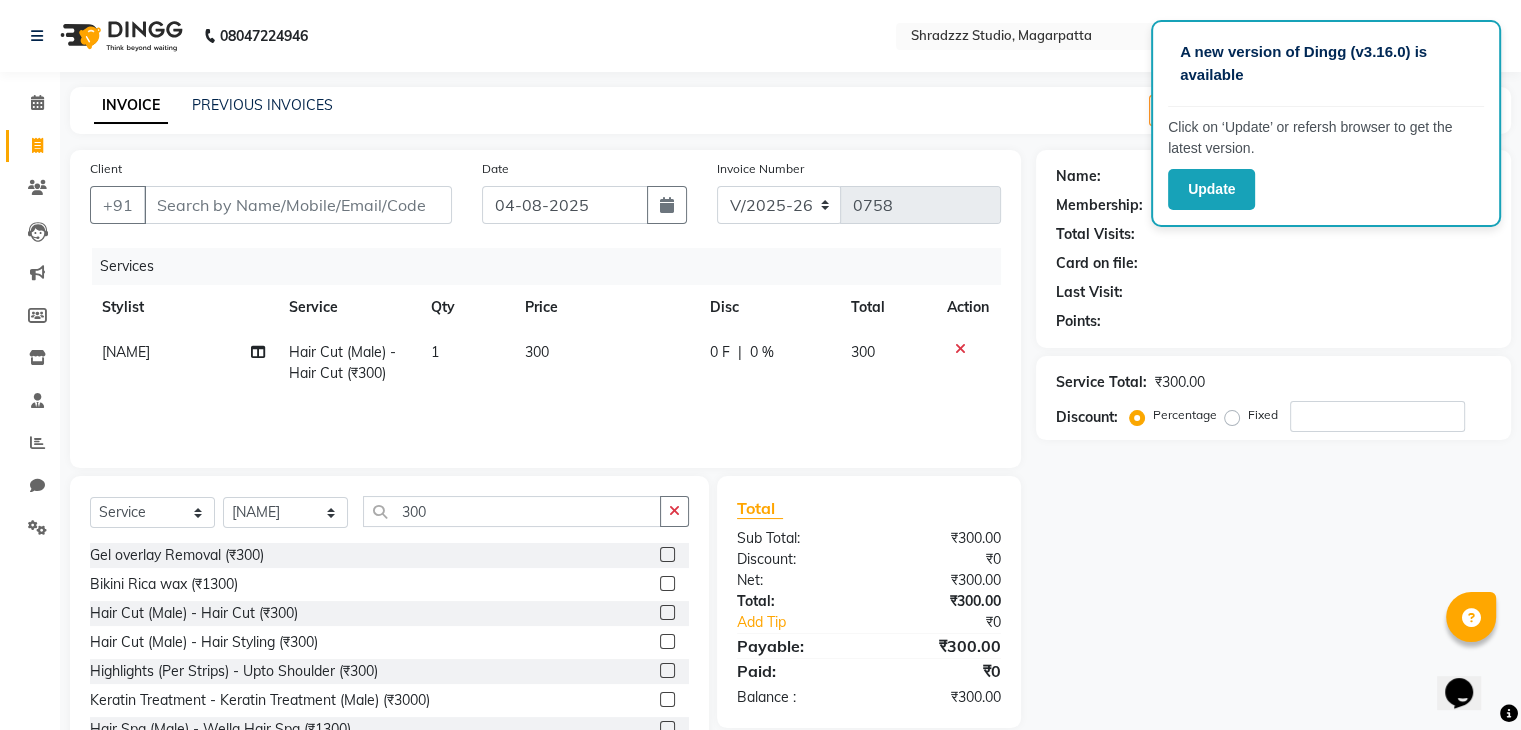 click on "300" 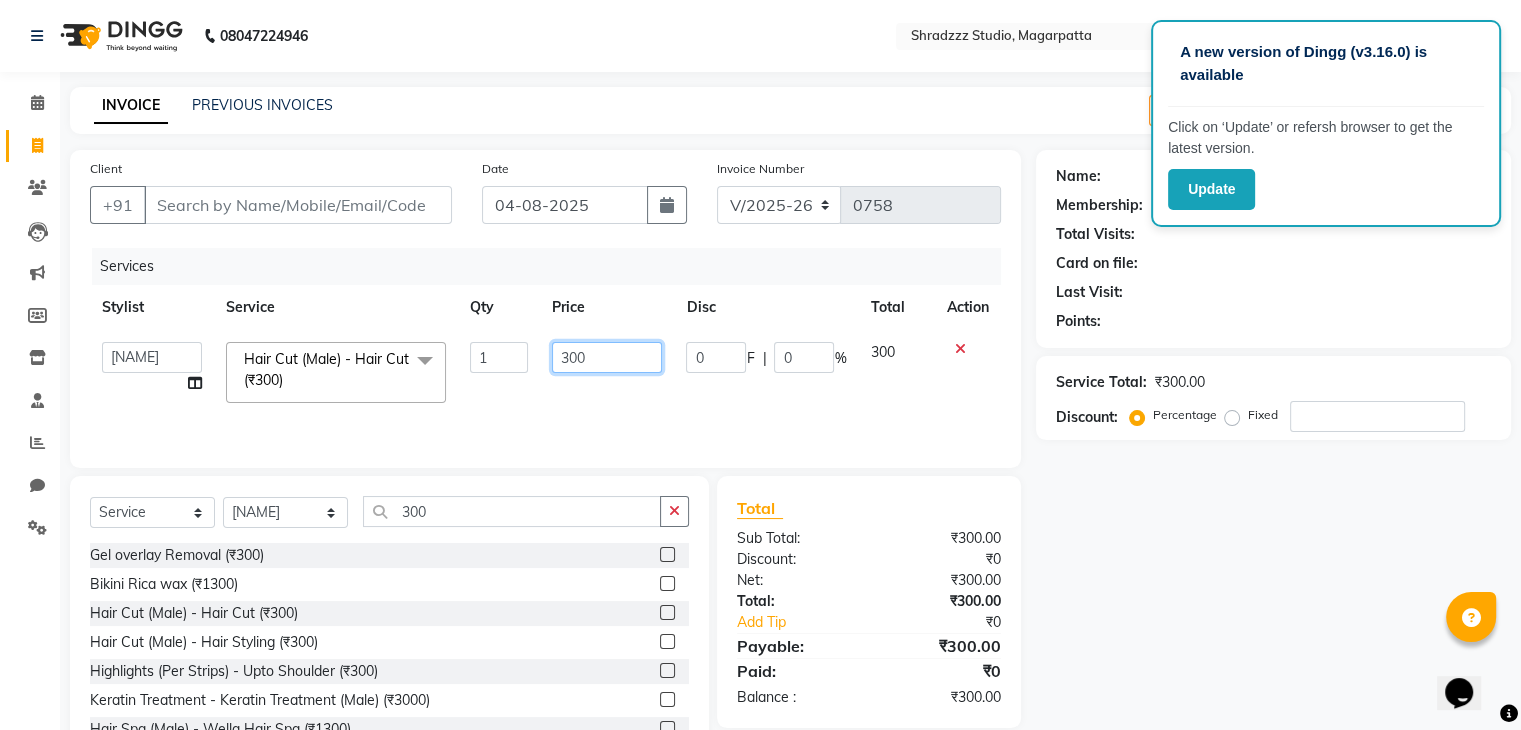 click on "300" 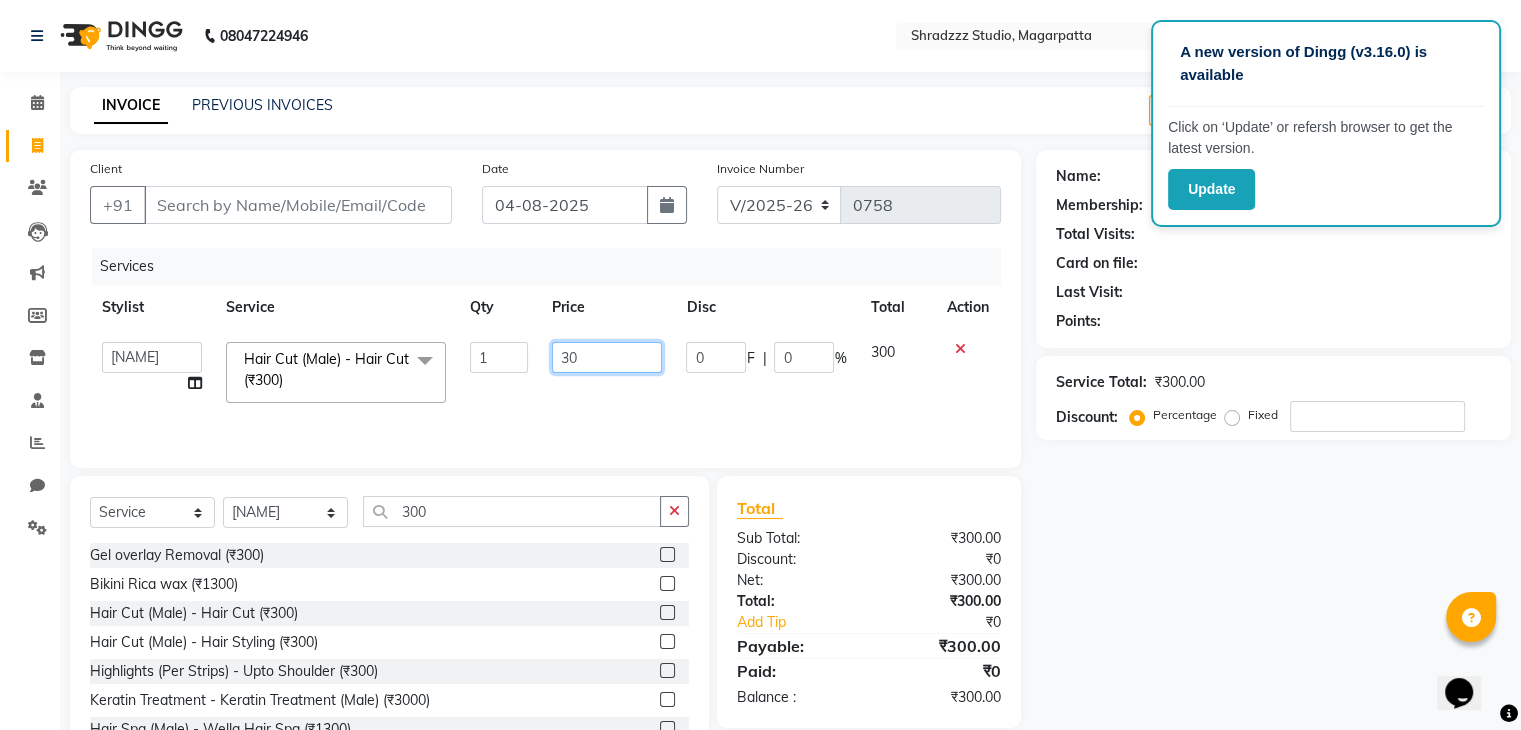 type on "3" 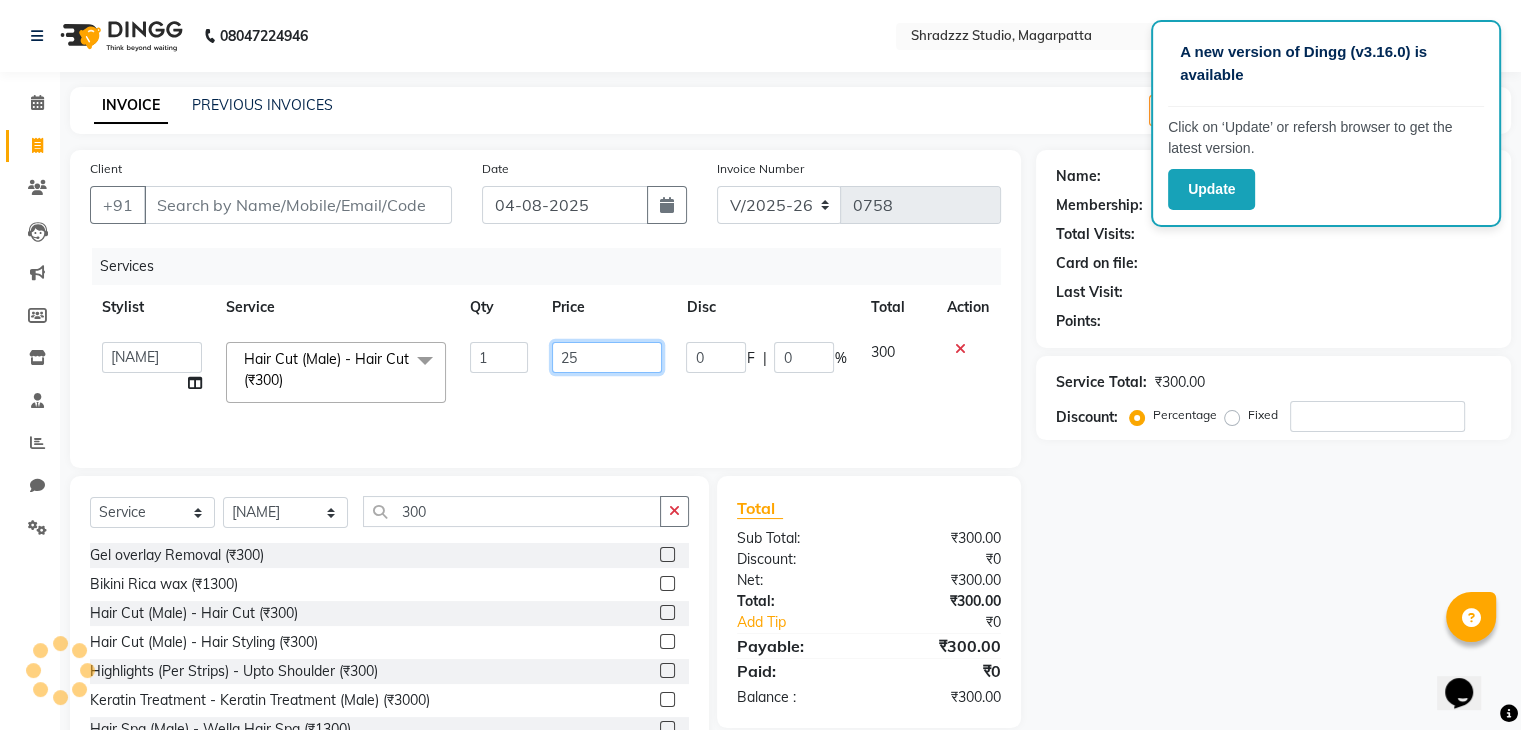 type on "250" 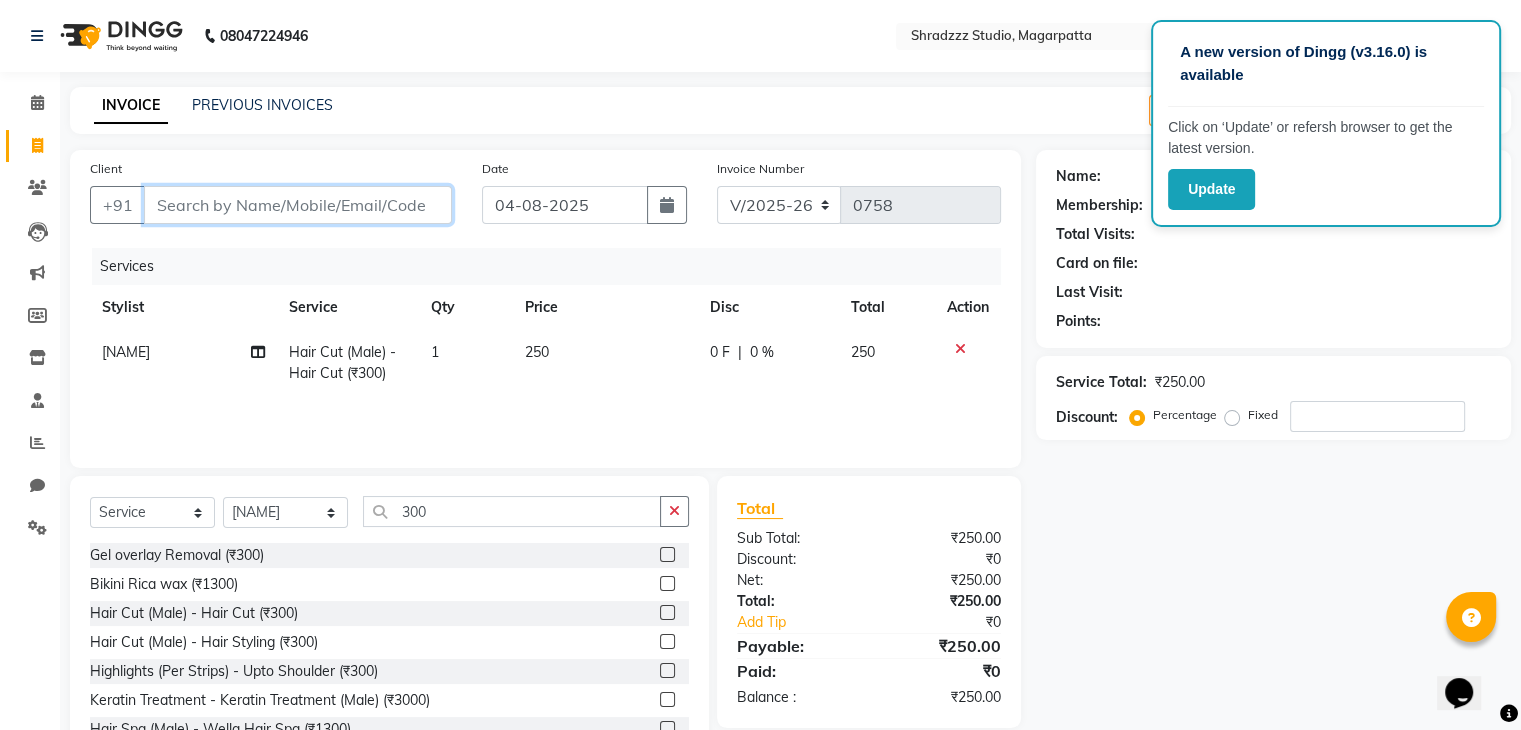 click on "Client" at bounding box center [298, 205] 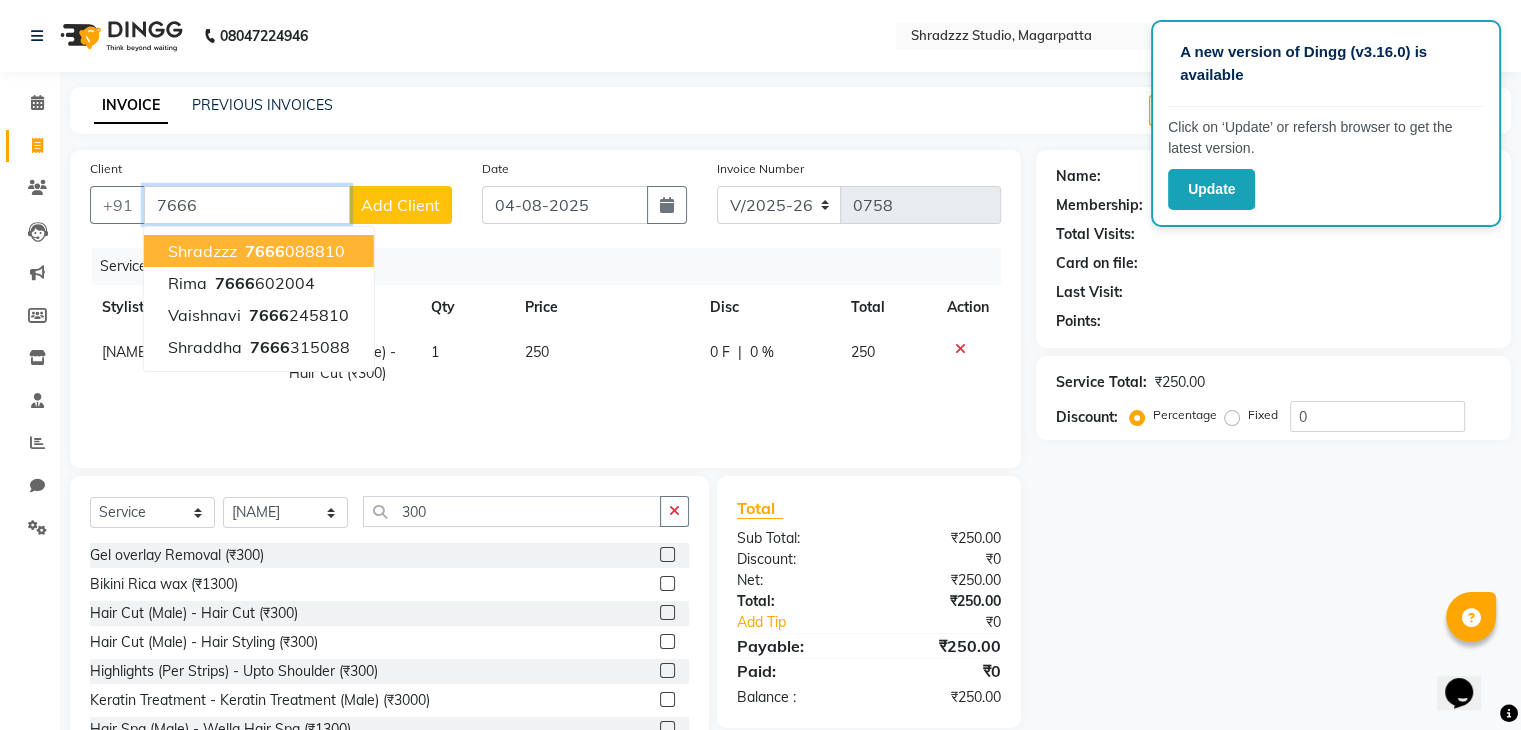 click on "[NAME] [PHONE]" at bounding box center (259, 251) 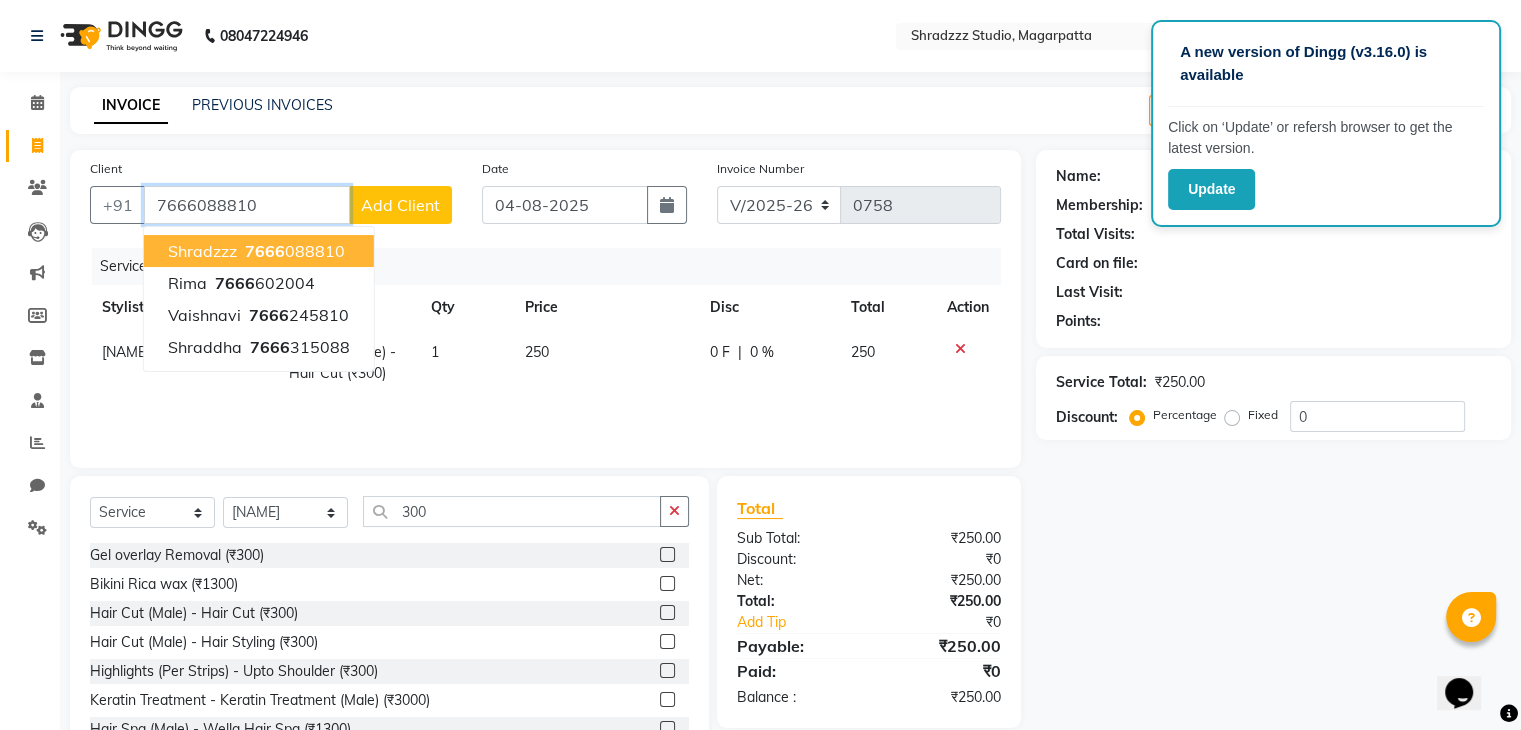 type on "7666088810" 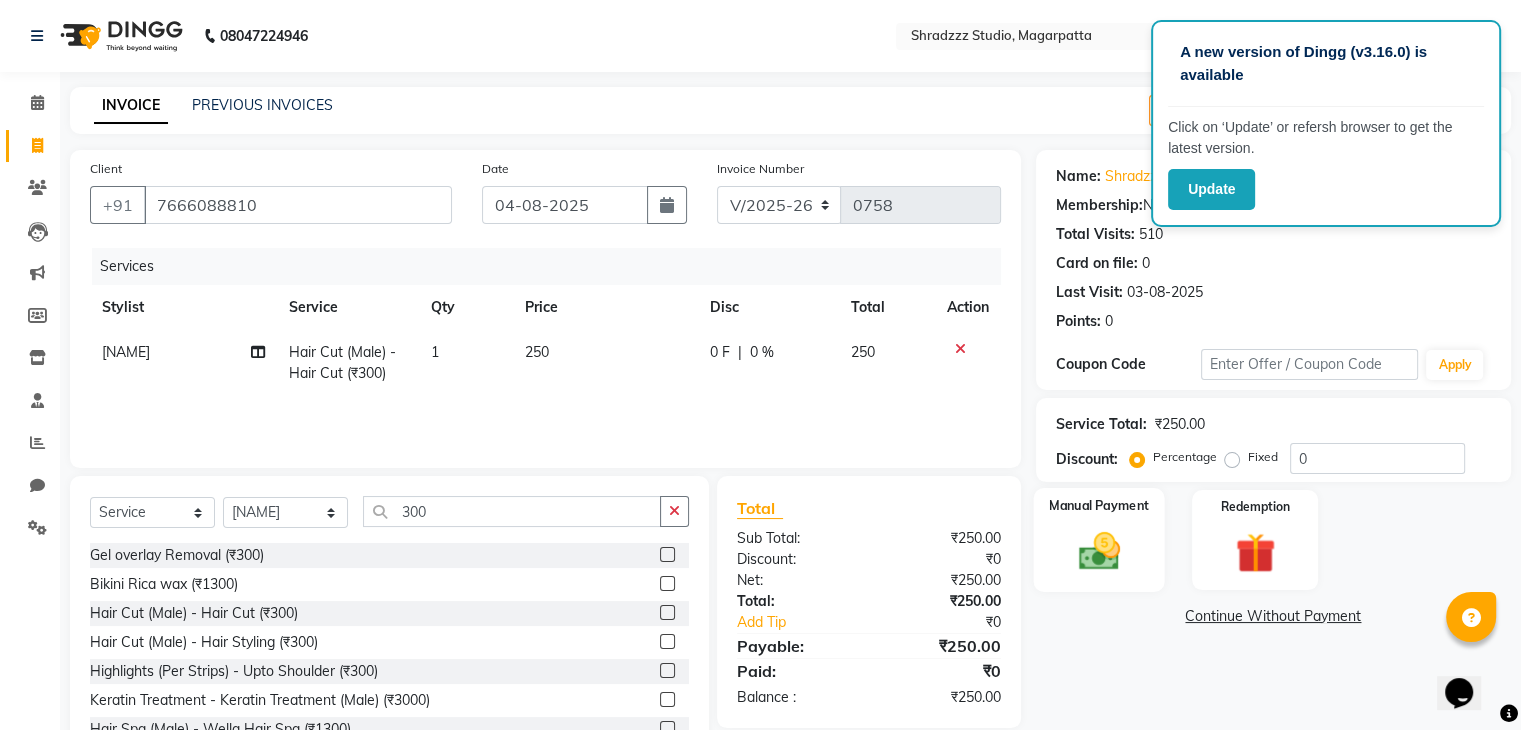 click on "Manual Payment" 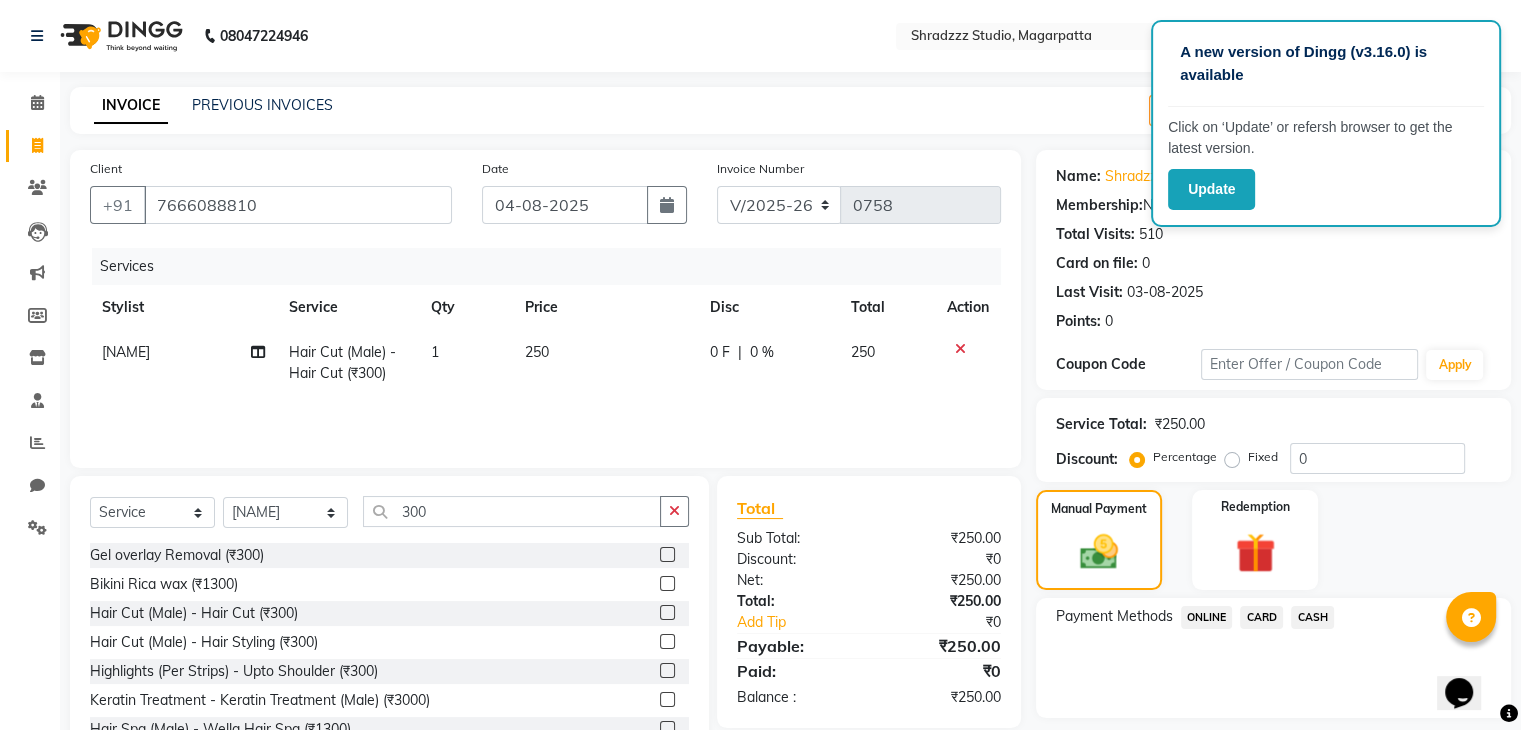 click on "ONLINE" 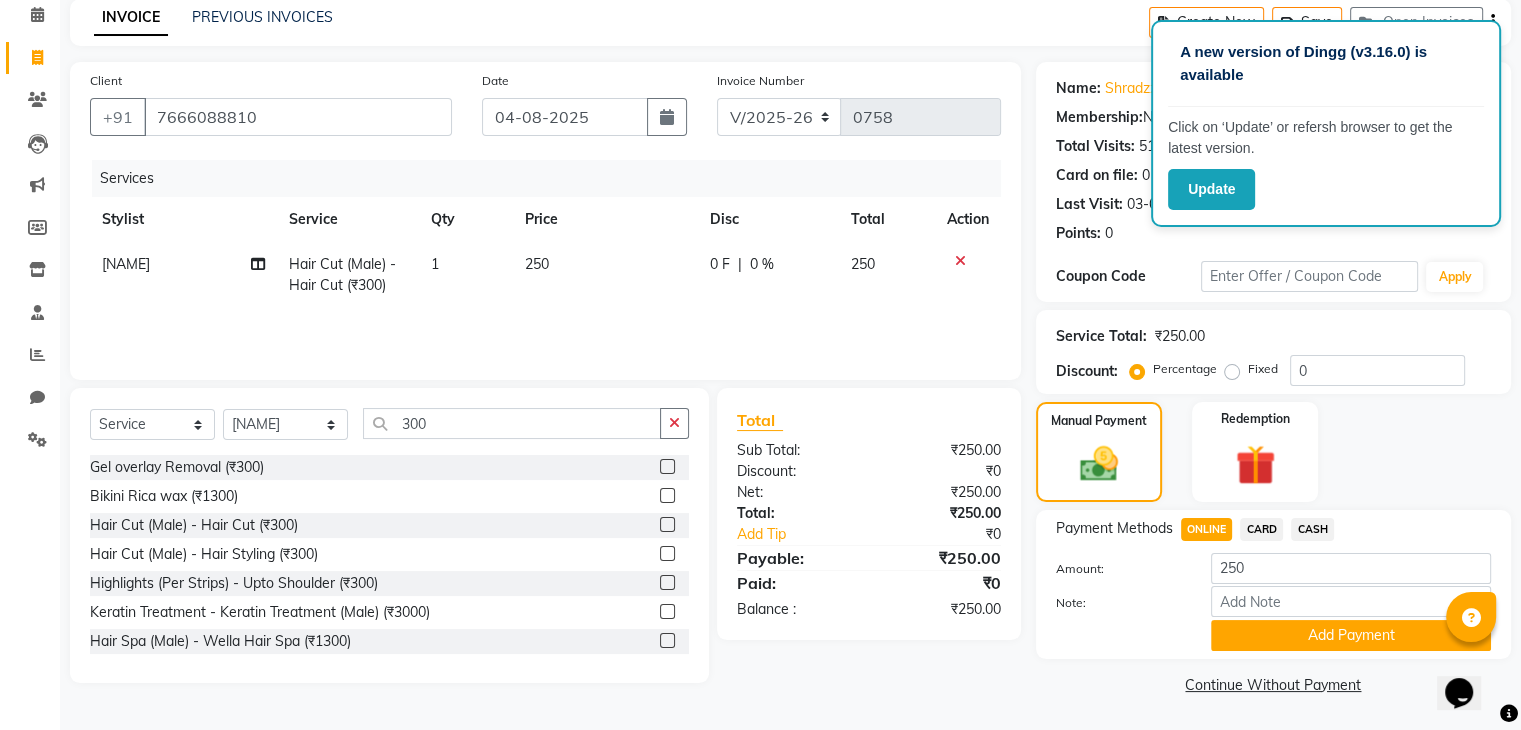 scroll, scrollTop: 88, scrollLeft: 0, axis: vertical 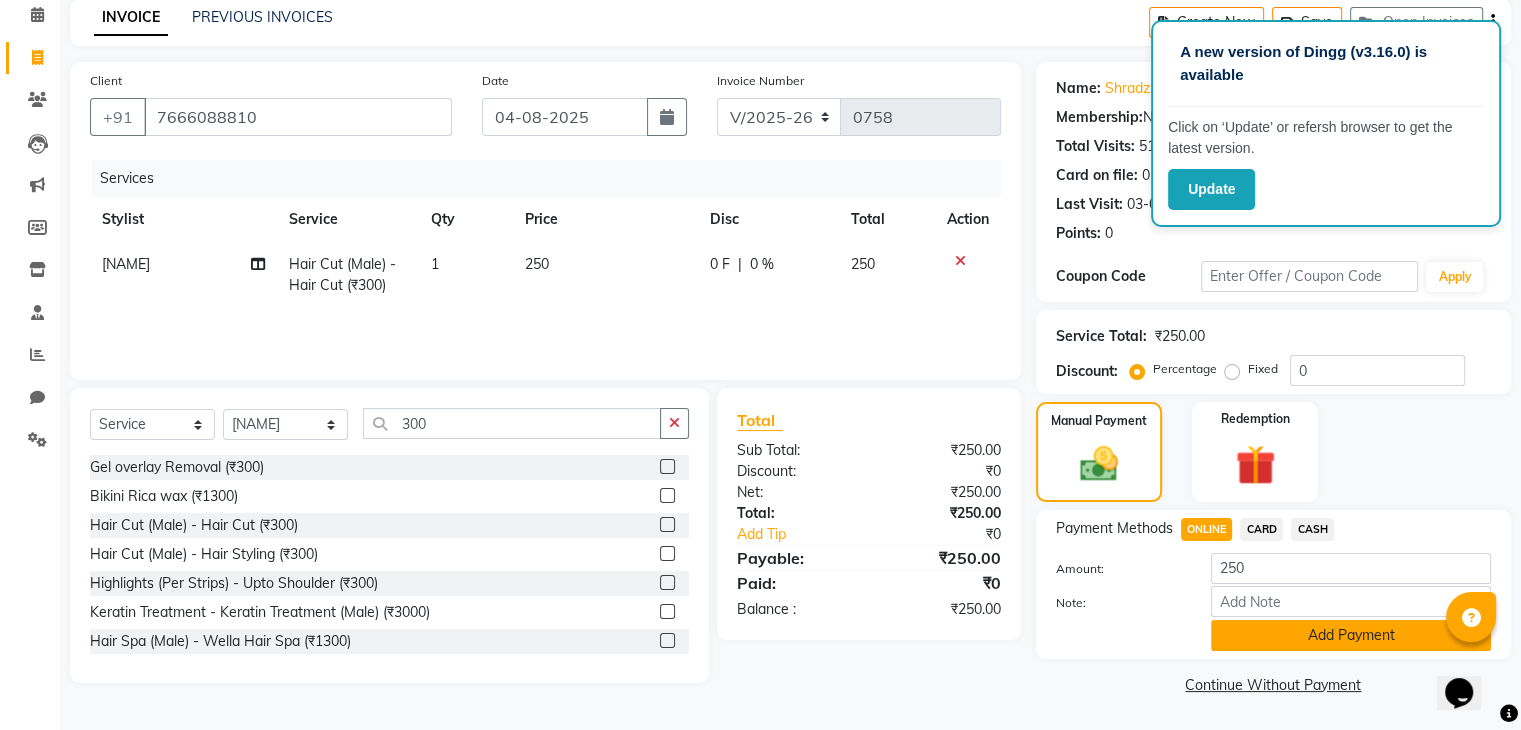 click on "Add Payment" 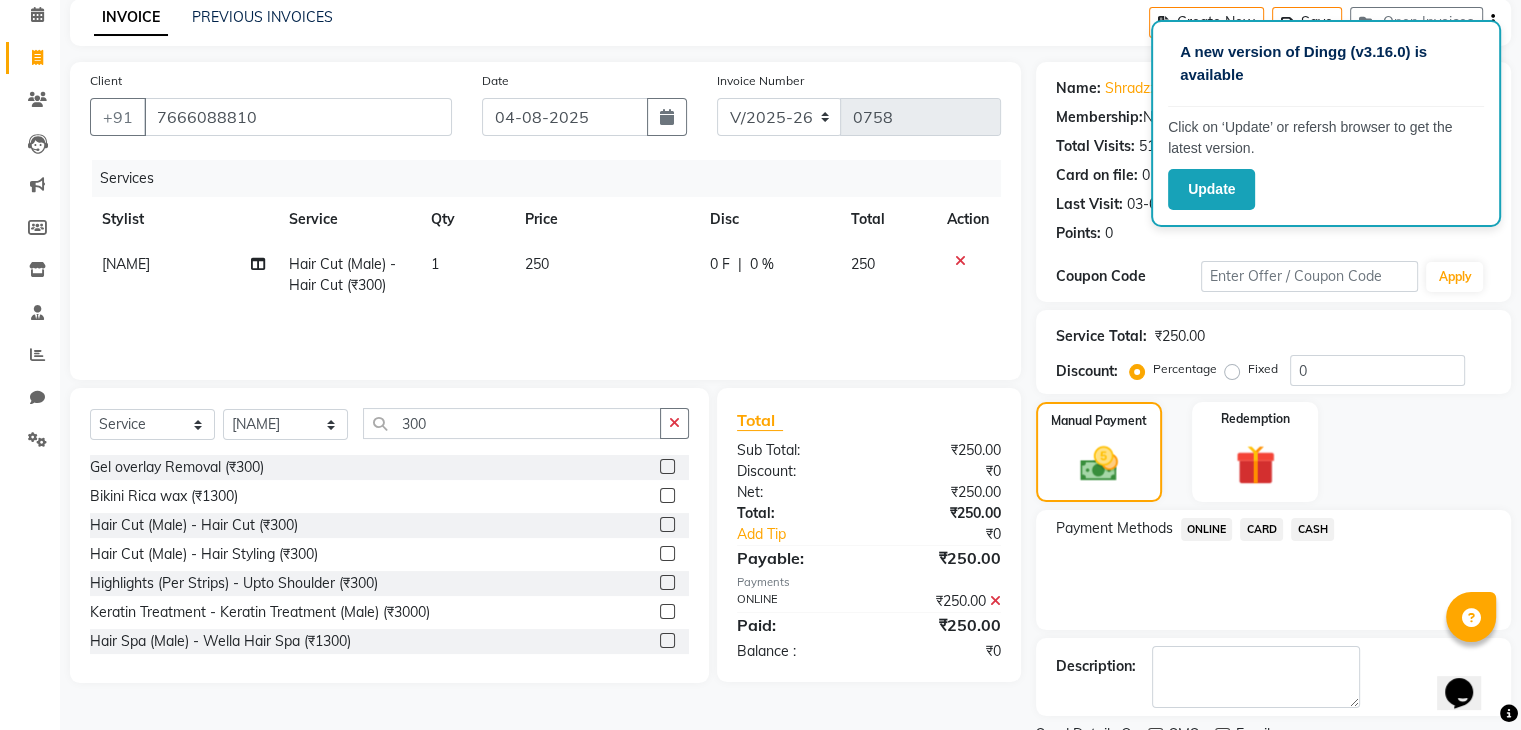 scroll, scrollTop: 171, scrollLeft: 0, axis: vertical 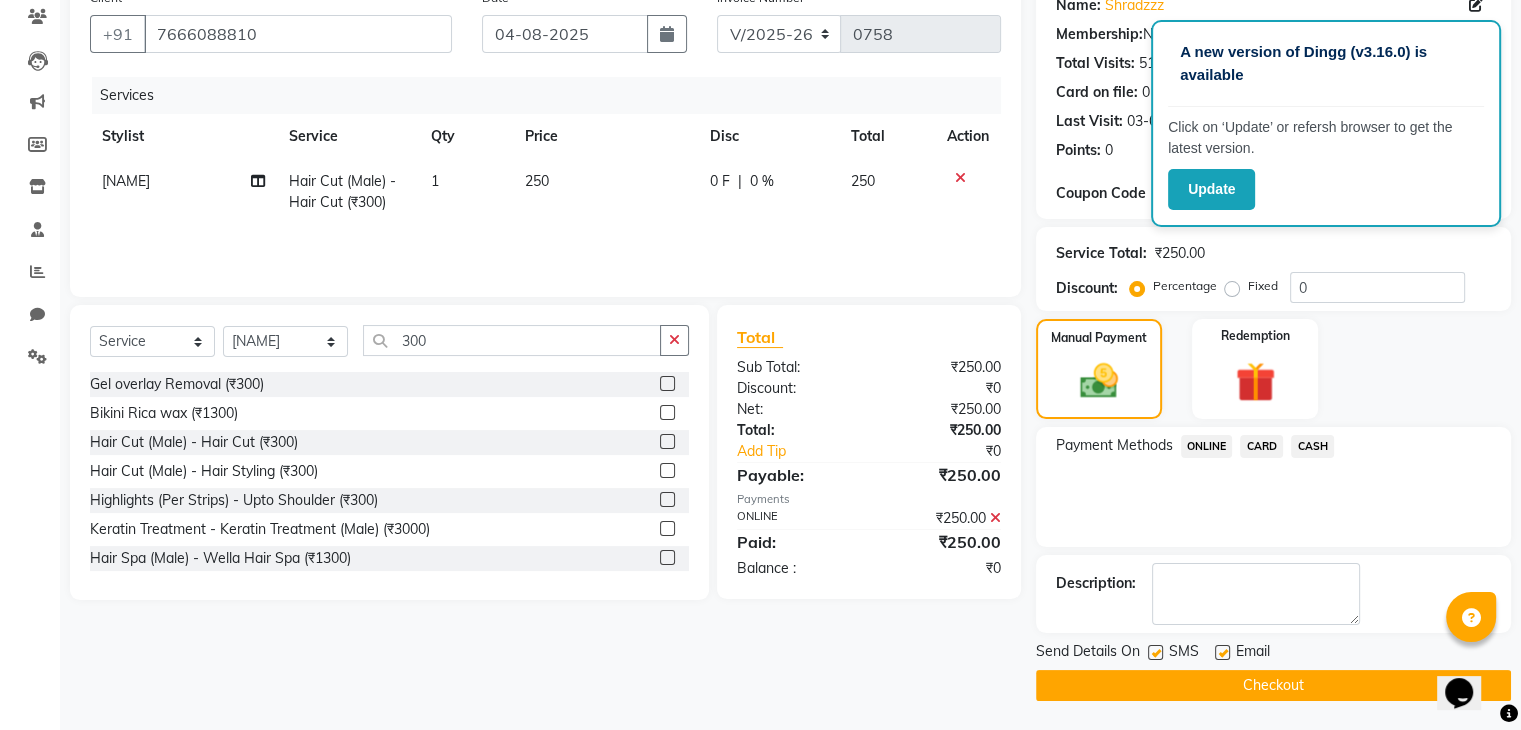 click on "Checkout" 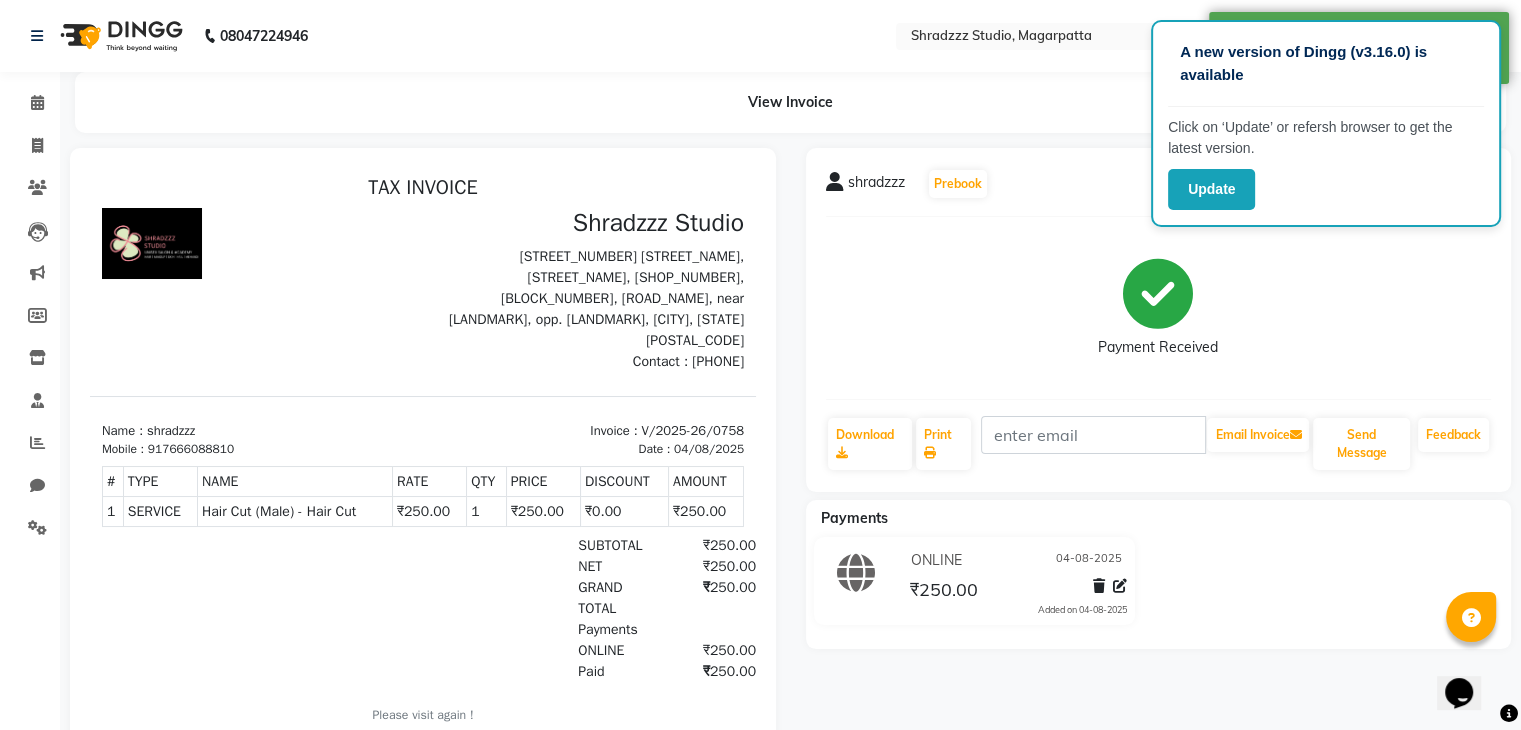 scroll, scrollTop: 0, scrollLeft: 0, axis: both 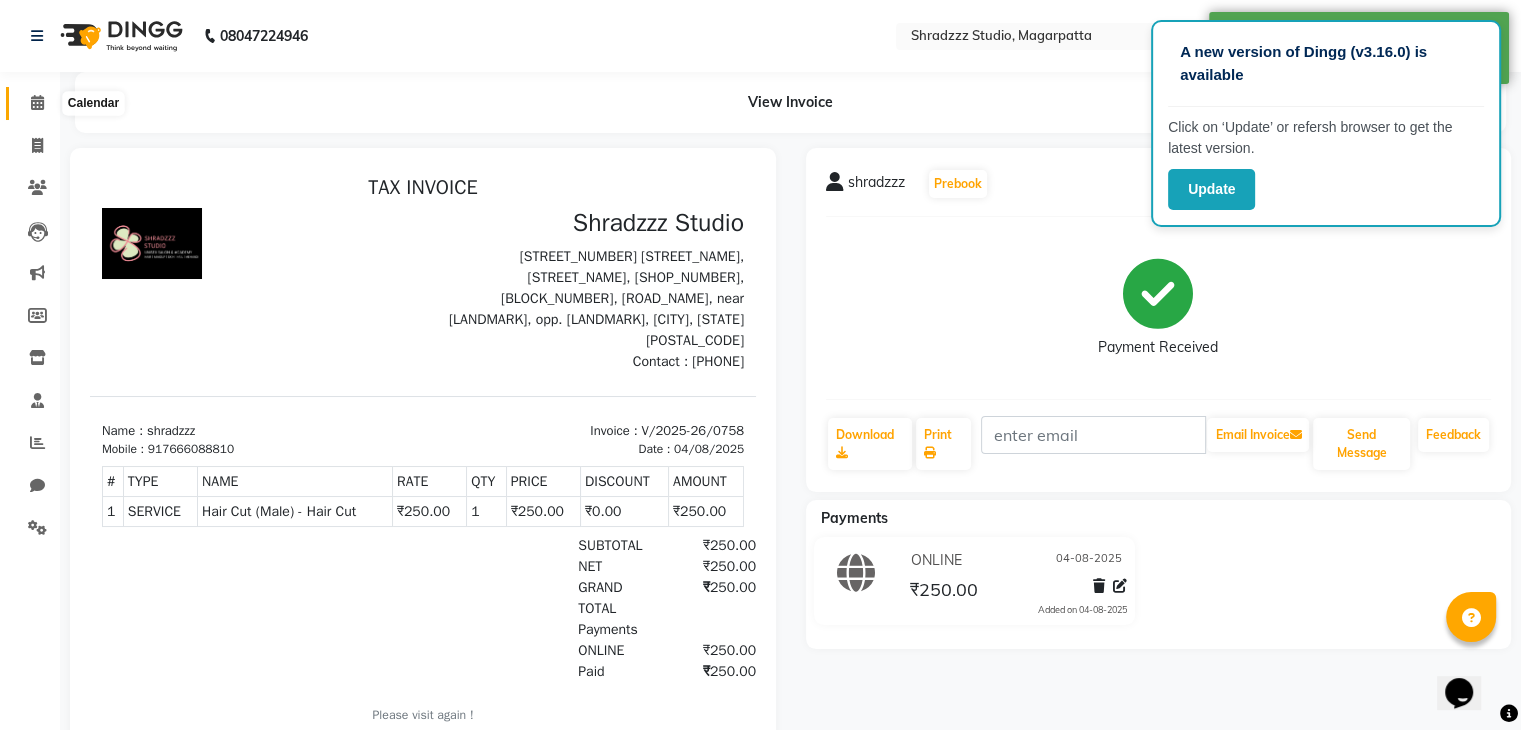 click 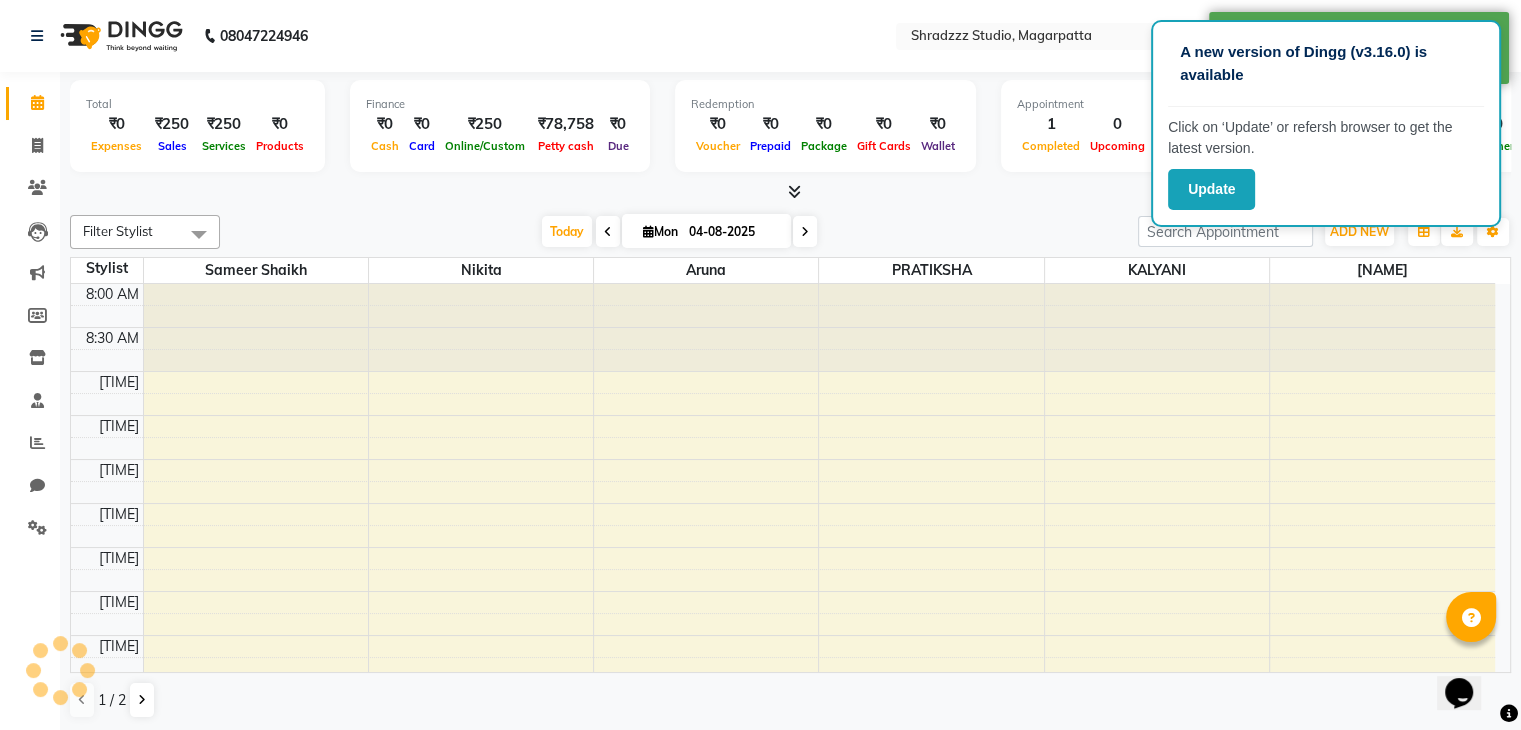 scroll, scrollTop: 0, scrollLeft: 0, axis: both 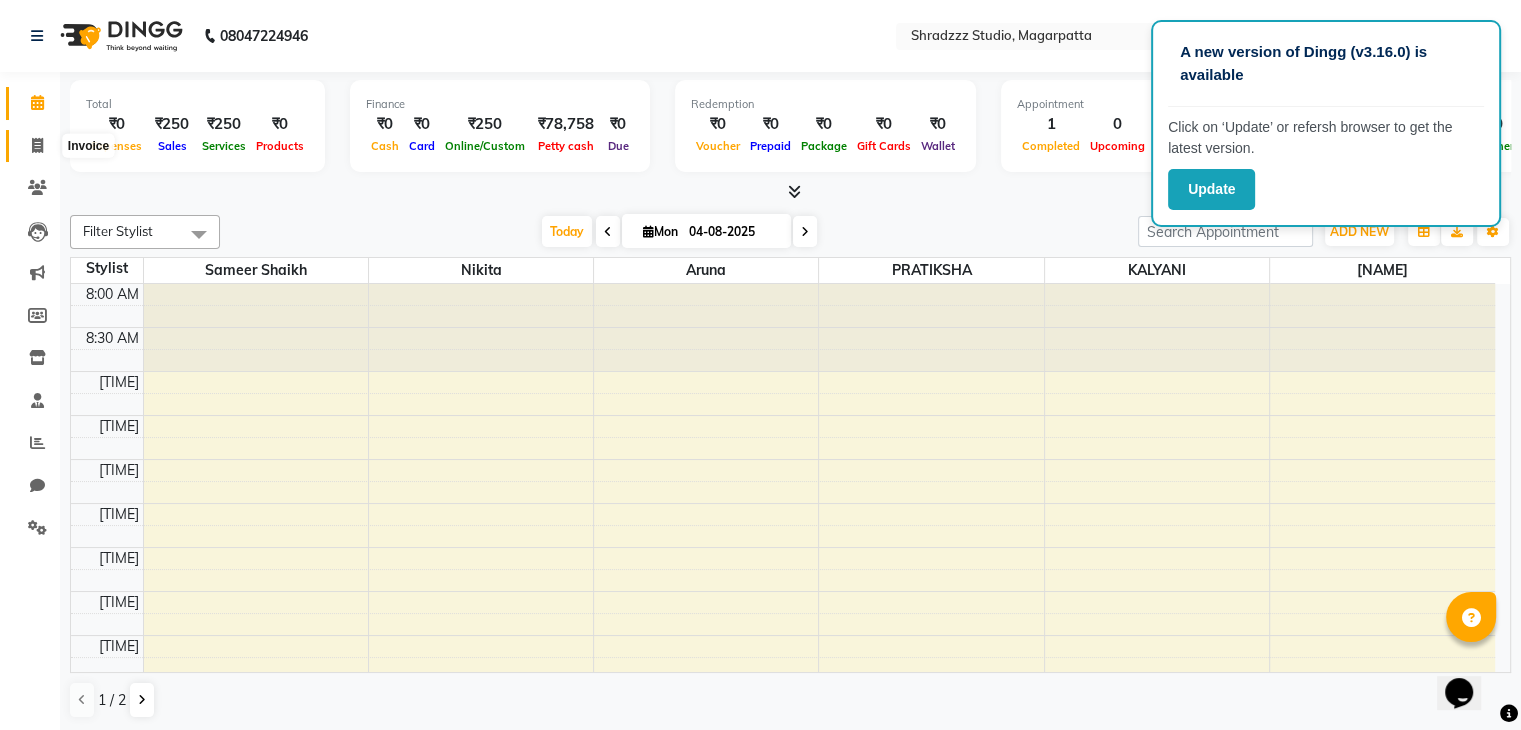 click 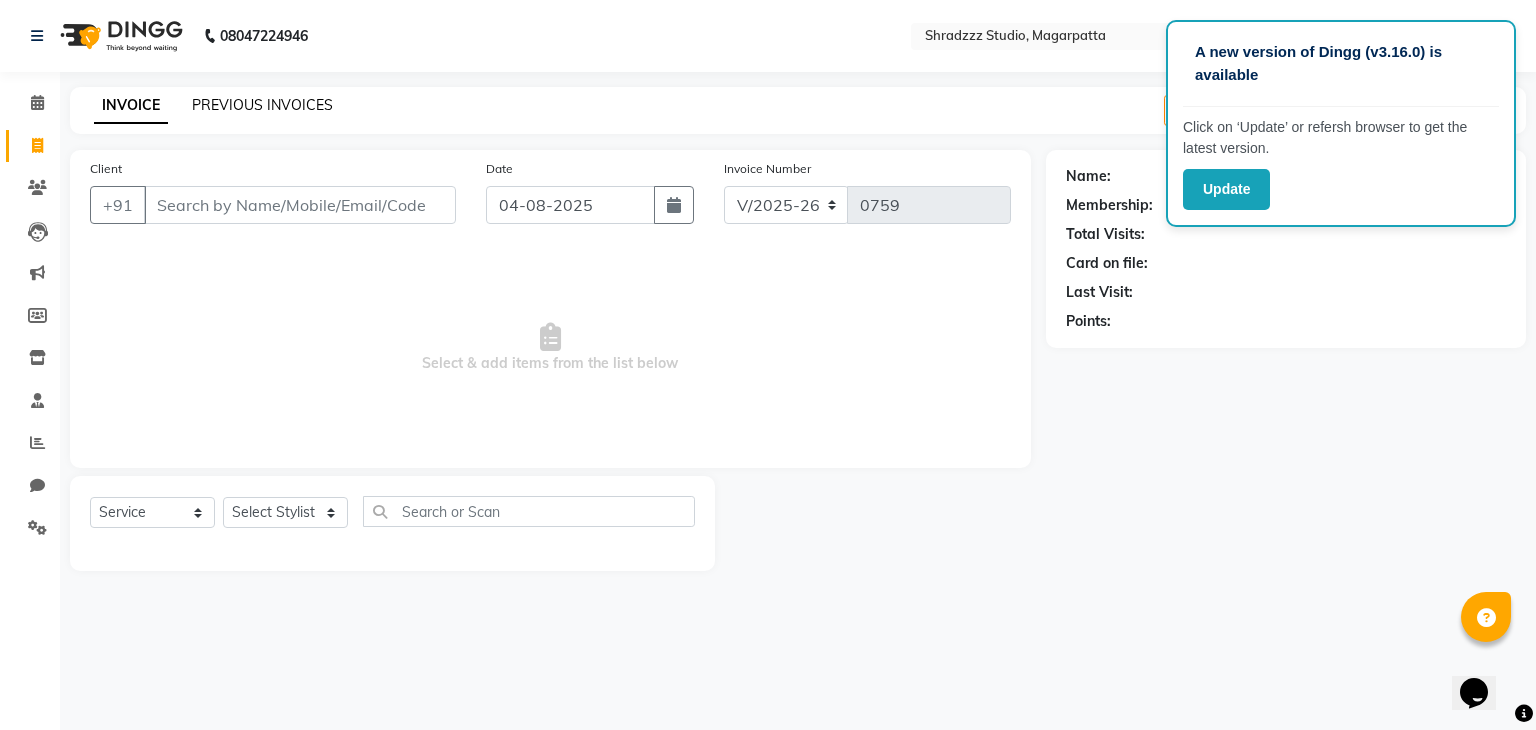 click on "PREVIOUS INVOICES" 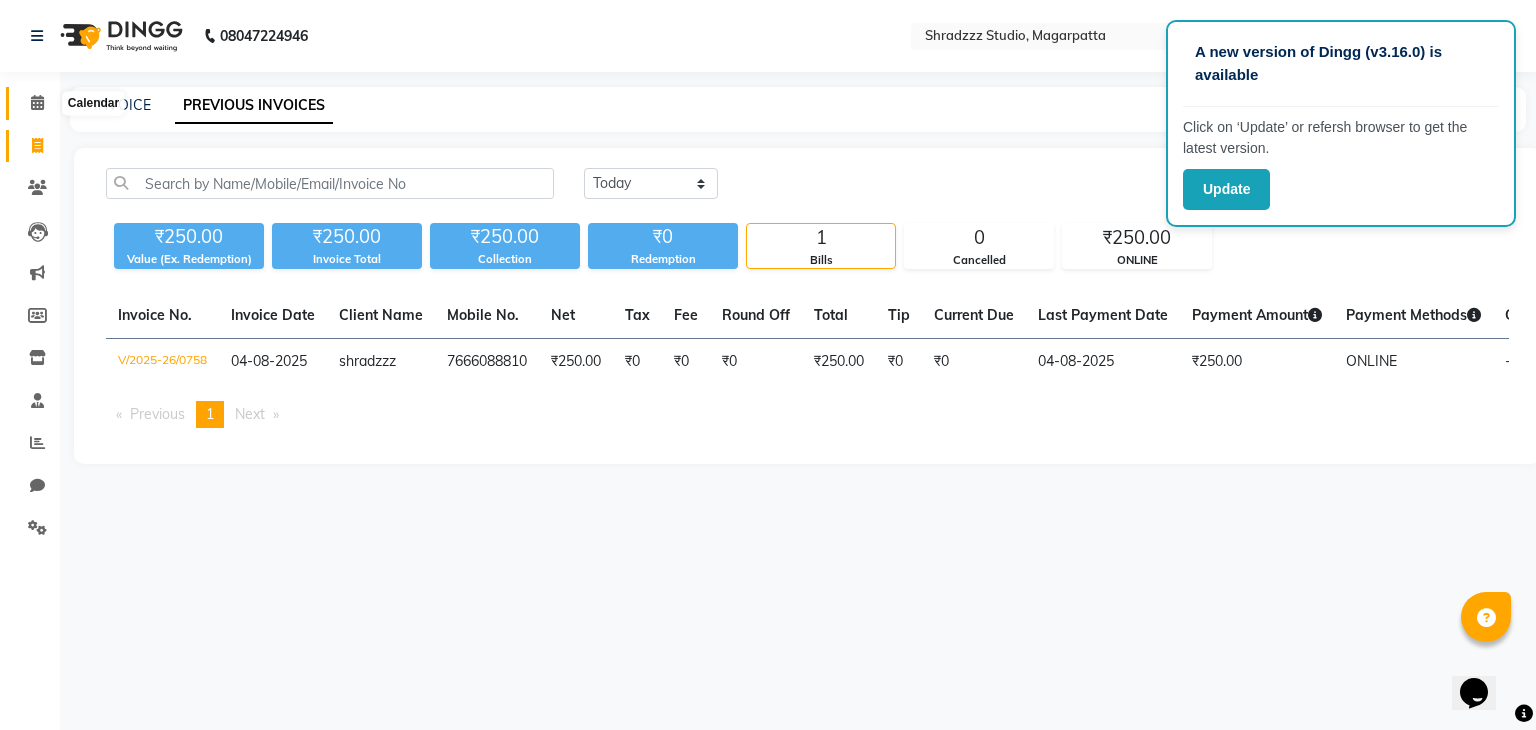 click 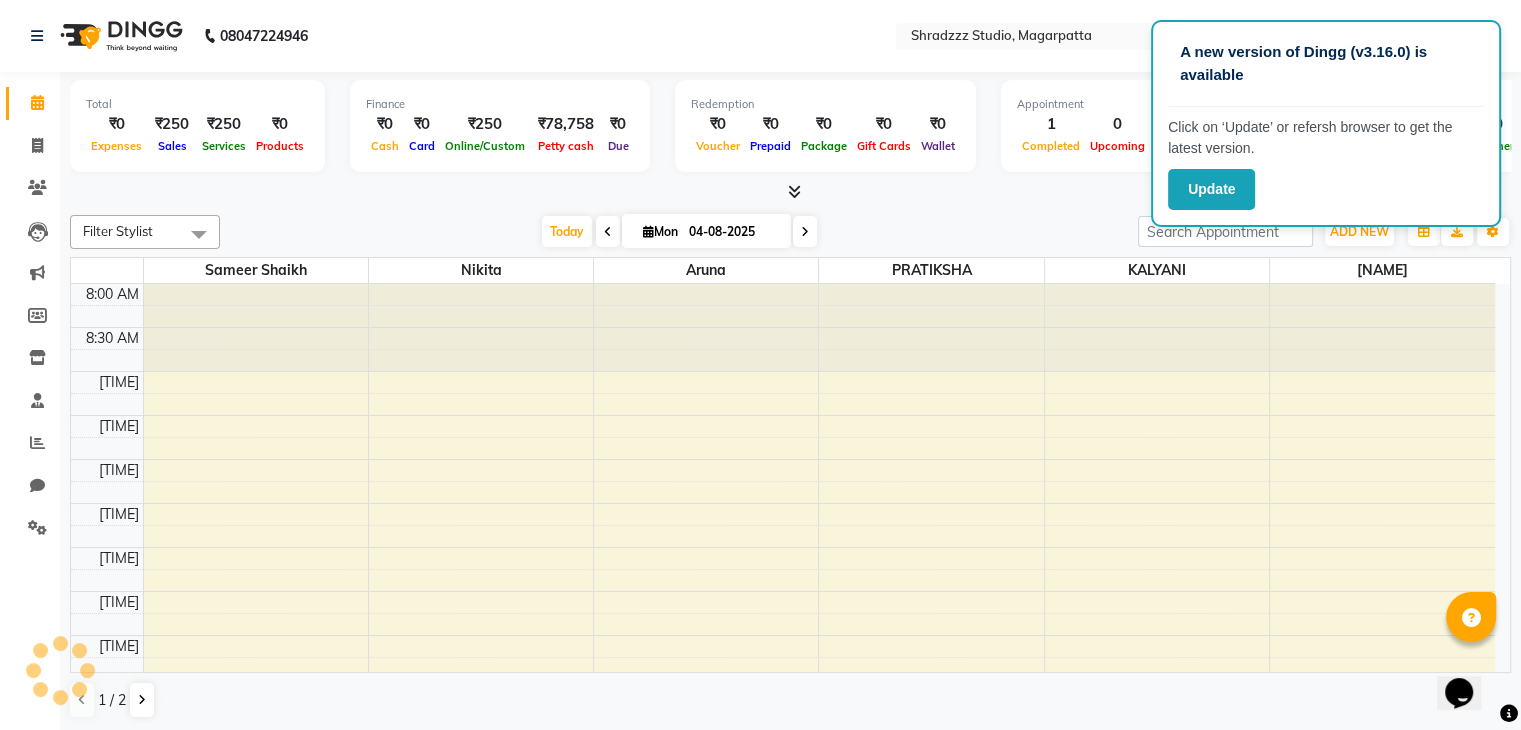 scroll, scrollTop: 0, scrollLeft: 0, axis: both 